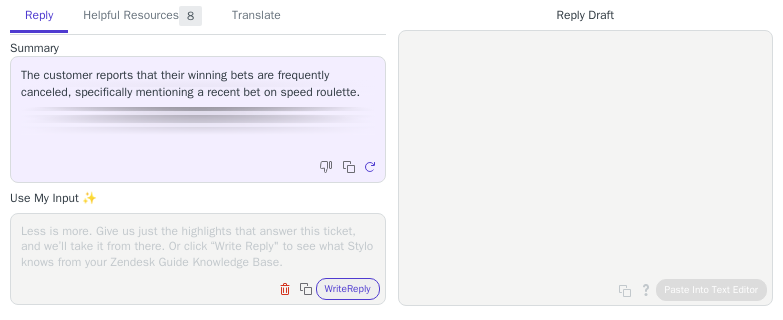 scroll, scrollTop: 0, scrollLeft: 0, axis: both 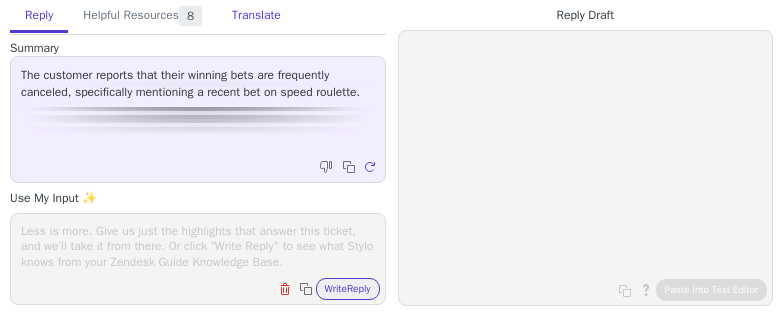 click on "Translate" at bounding box center (256, 16) 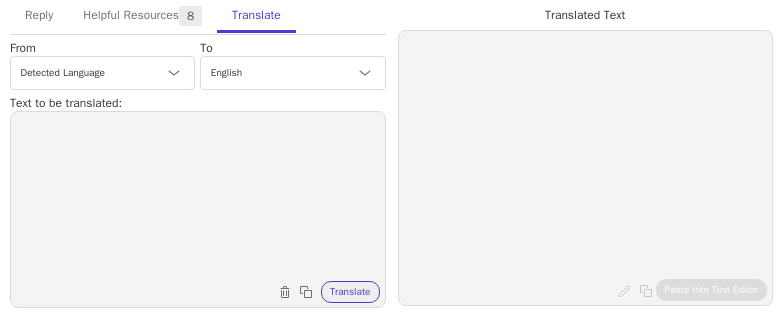 click at bounding box center [198, 197] 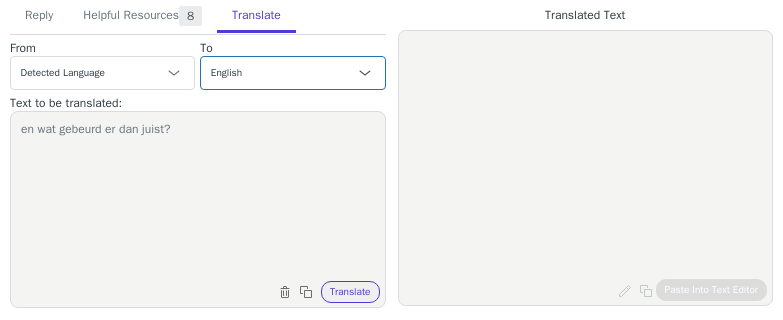 type on "en wat gebeurd er dan juist?" 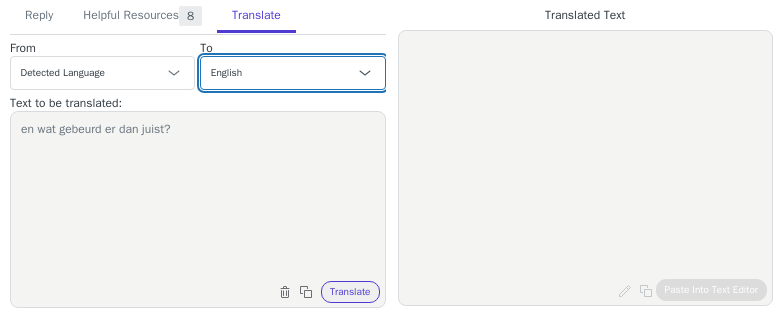 click on "Czech English Danish Dutch - Nederlands French - français French (Canada) German Italian Japanese Korean Norwegian Polish Portuguese Portuguese (Brazil) Slovak Spanish Swedish English (Belgium) French (Belgium) - français (Belgique) Dutch (Belgium) - Nederlands (België)" at bounding box center [292, 73] 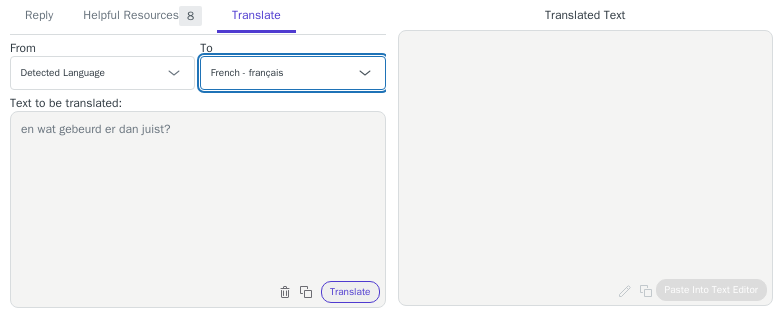 click on "Czech English Danish Dutch - Nederlands French - français French (Canada) German Italian Japanese Korean Norwegian Polish Portuguese Portuguese (Brazil) Slovak Spanish Swedish English (Belgium) French (Belgium) - français (Belgique) Dutch (Belgium) - Nederlands (België)" at bounding box center (292, 73) 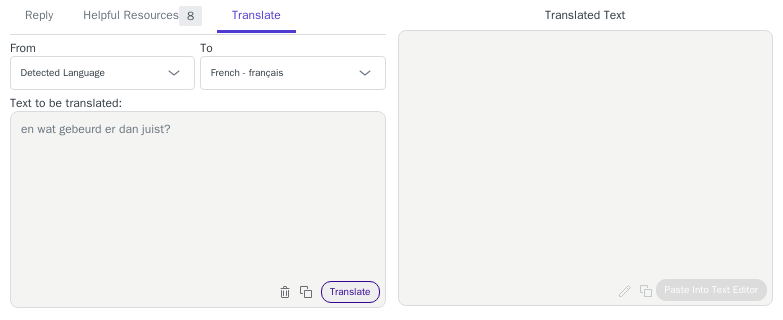 click on "Translate" at bounding box center (350, 292) 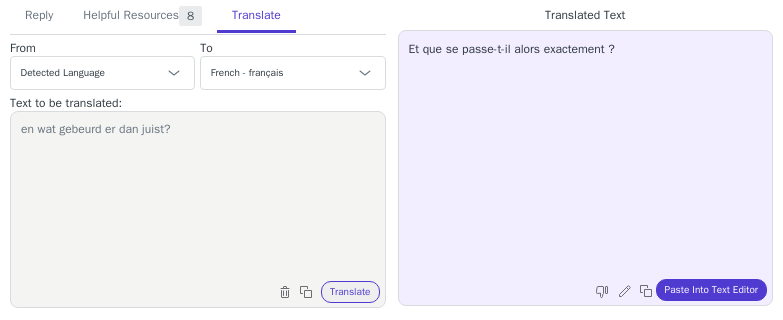 click on "Et que se passe-t-il alors exactement ? Edit and re-translate Copy to clipboard Paste Into Text Editor" at bounding box center (586, 168) 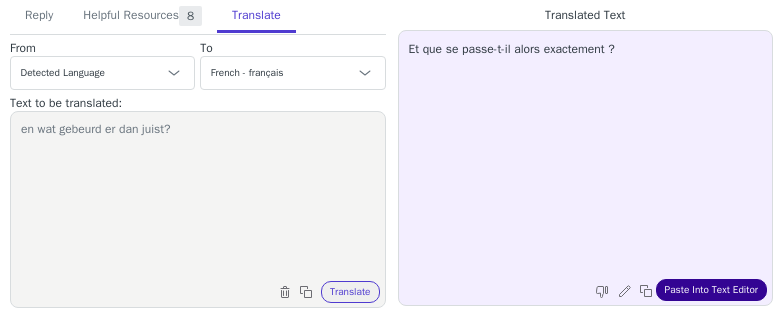 click on "Paste Into Text Editor" at bounding box center (711, 290) 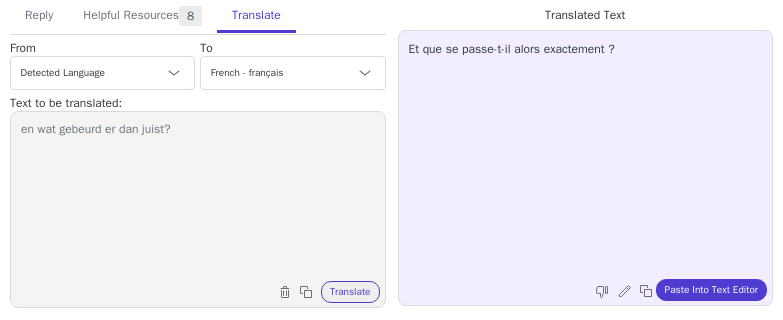 click on "en wat gebeurd er dan juist?" at bounding box center [198, 197] 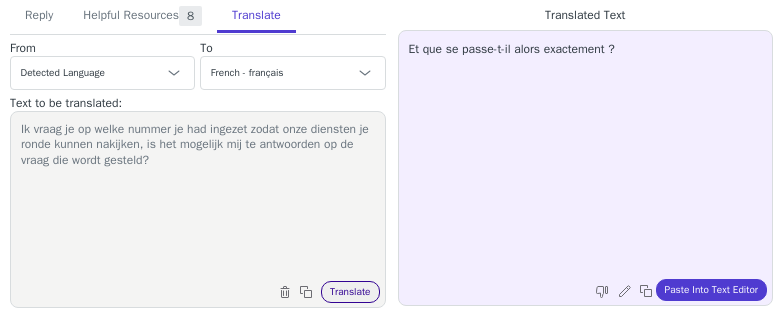 click on "Translate" at bounding box center (350, 292) 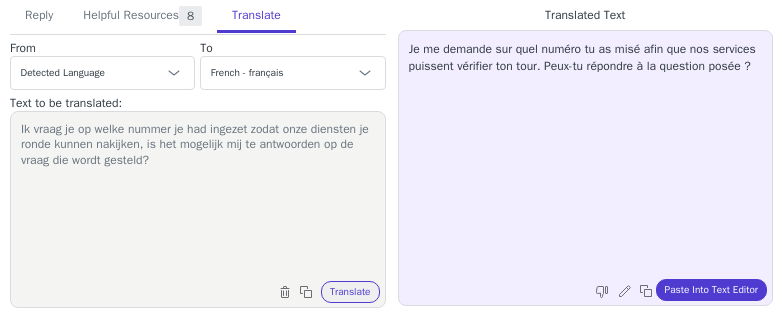drag, startPoint x: 324, startPoint y: 148, endPoint x: 352, endPoint y: 178, distance: 41.036568 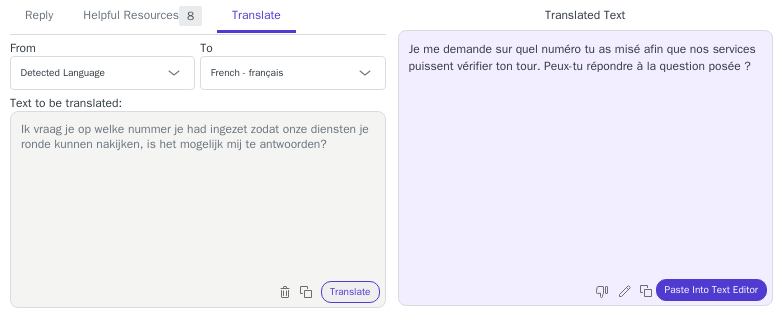 click on "Ik vraag je op welke nummer je had ingezet zodat onze diensten je ronde kunnen nakijken, is het mogelijk mij te antwoorden?" at bounding box center (198, 197) 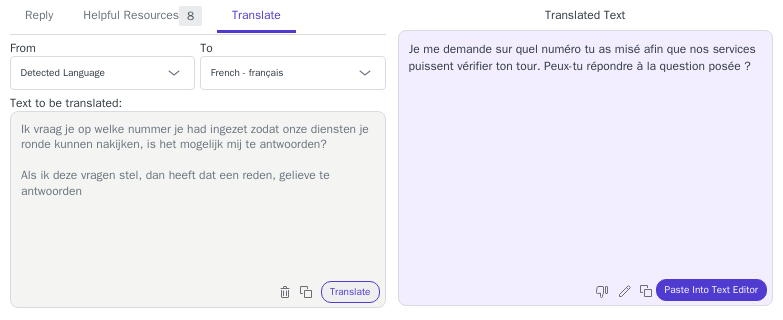 type on "Ik vraag je op welke nummer je had ingezet zodat onze diensten je ronde kunnen nakijken, is het mogelijk mij te antwoorden?
Als ik deze vragen stel, dan heeft dat een reden, gelieve te antwoorden" 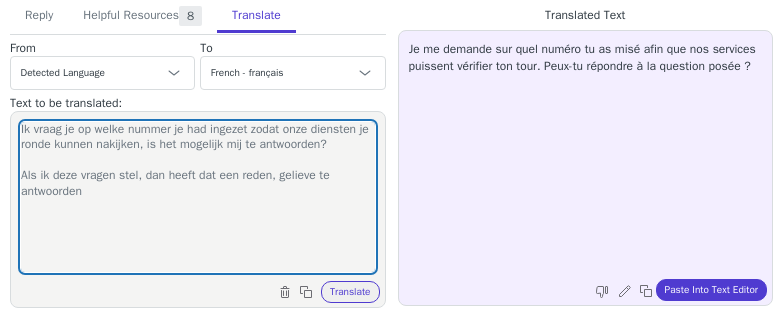 click on "Ik vraag je op welke nummer [NUMBER] je had ingezet zodat onze diensten je ronde kunnen nakijken, is het mogelijk mij te antwoorden?
Als ik deze vragen stel, dan heeft dat een reden, gelieve te antwoorden Clear text Copy to clipboard Translate" at bounding box center (198, 209) 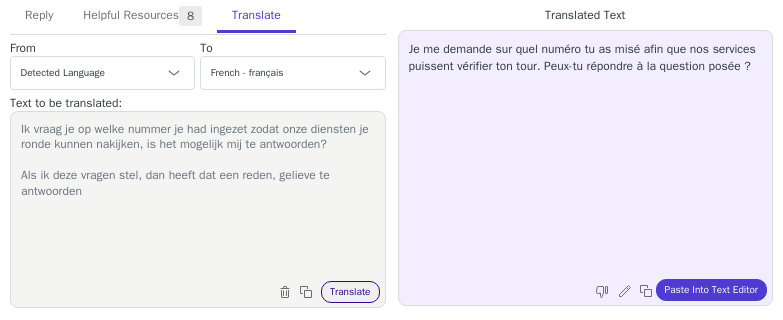 click on "Translate" at bounding box center [350, 292] 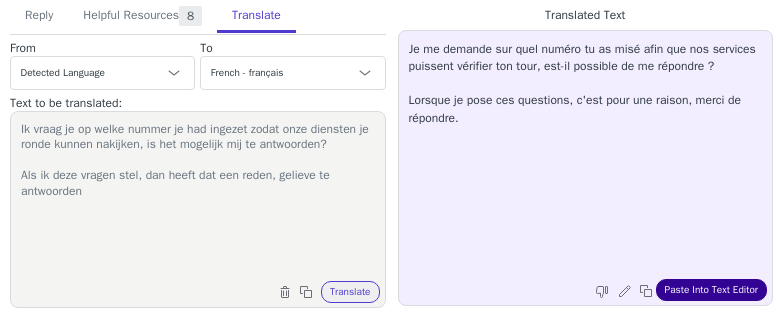 click on "Paste Into Text Editor" at bounding box center [711, 290] 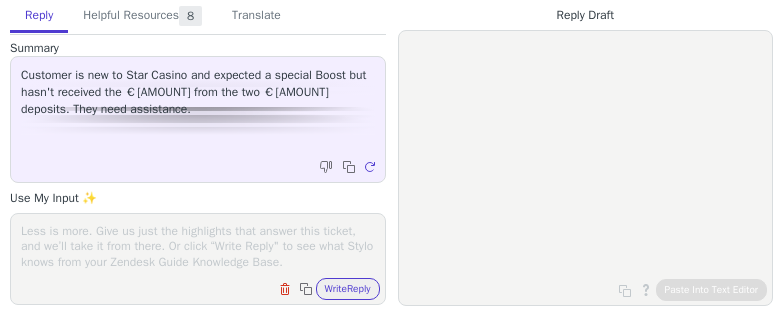 scroll, scrollTop: 0, scrollLeft: 0, axis: both 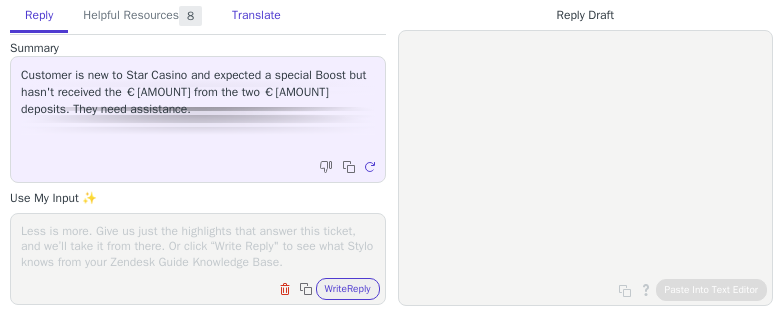 click on "Translate" at bounding box center [256, 16] 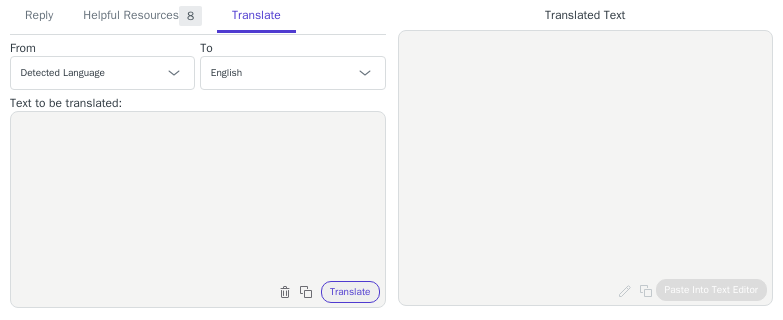 click at bounding box center [198, 197] 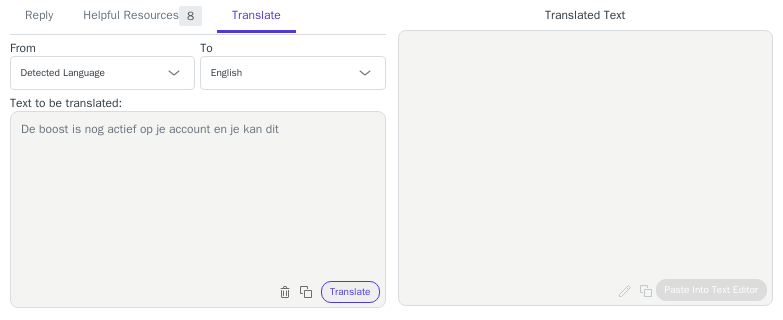 click on "De boost is nog actief op je account en je kan dit" at bounding box center [198, 197] 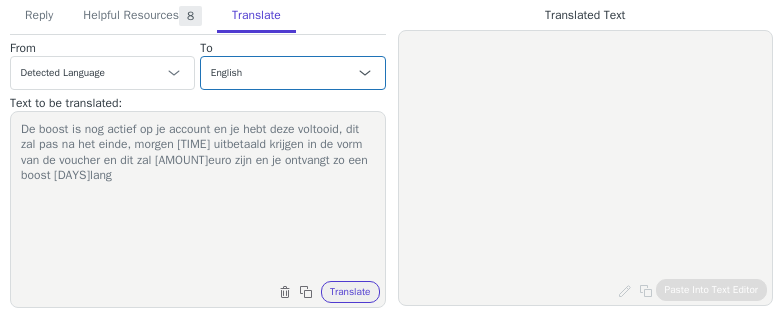 type on "De boost is nog actief op je account en je hebt deze voltooid, dit zal pas na het einde, morgen 11h13 uitbetaald krijgen in de vorm van de voucher en dit zal 10euro zijn en je ontvangt zo een boost 10dagen lang" 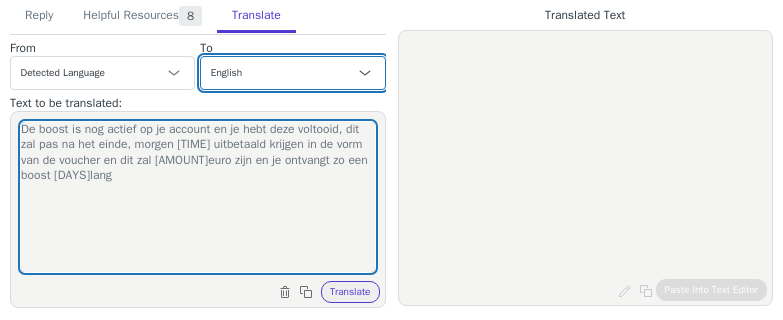 click on "Czech English Danish Dutch - Nederlands French - français French (Canada) German Italian Japanese Korean Norwegian Polish Portuguese Portuguese (Brazil) Slovak Spanish Swedish English (Belgium) French (Belgium) - français (Belgique) Dutch (Belgium) - Nederlands (België)" at bounding box center (292, 73) 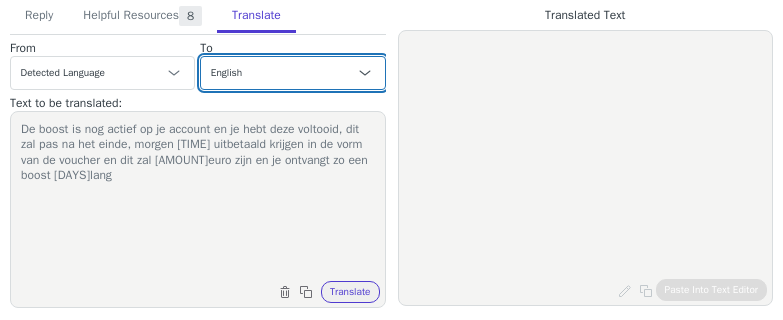 select on "fr" 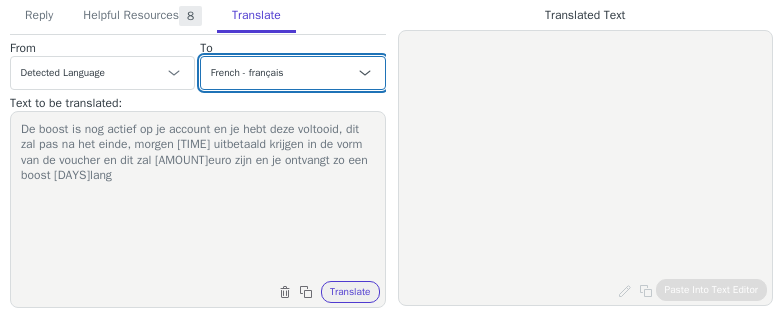 click on "Czech English Danish Dutch - Nederlands French - français French (Canada) German Italian Japanese Korean Norwegian Polish Portuguese Portuguese (Brazil) Slovak Spanish Swedish English (Belgium) French (Belgium) - français (Belgique) Dutch (Belgium) - Nederlands (België)" at bounding box center (292, 73) 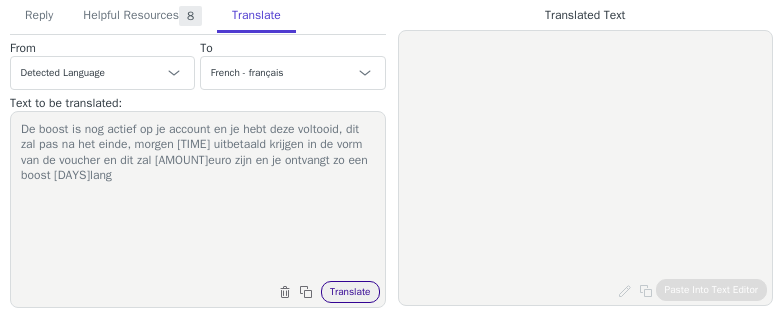 click on "Translate" at bounding box center (350, 292) 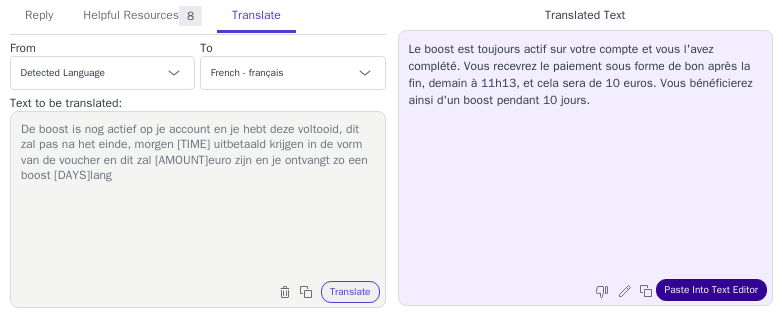 click on "Paste Into Text Editor" at bounding box center [711, 290] 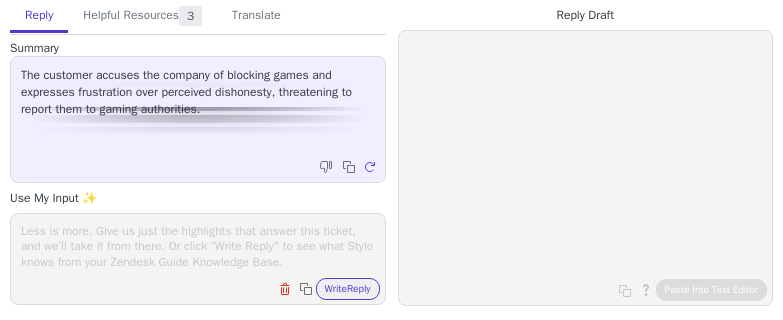 scroll, scrollTop: 0, scrollLeft: 0, axis: both 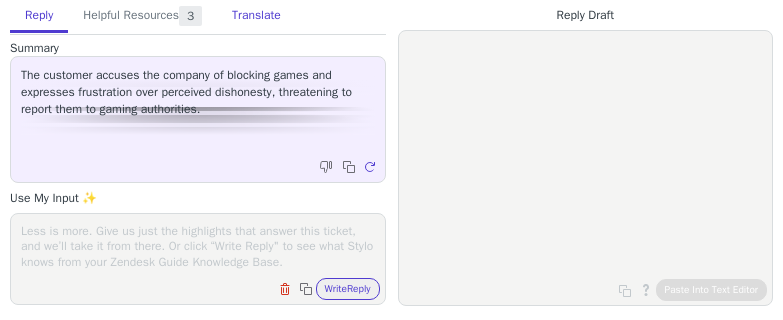 click on "Translate" at bounding box center (256, 16) 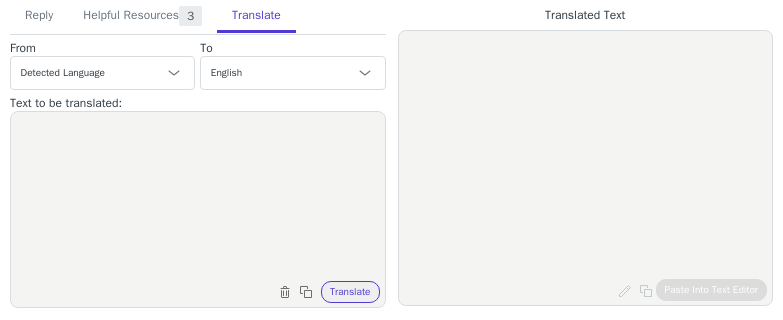 click at bounding box center (198, 197) 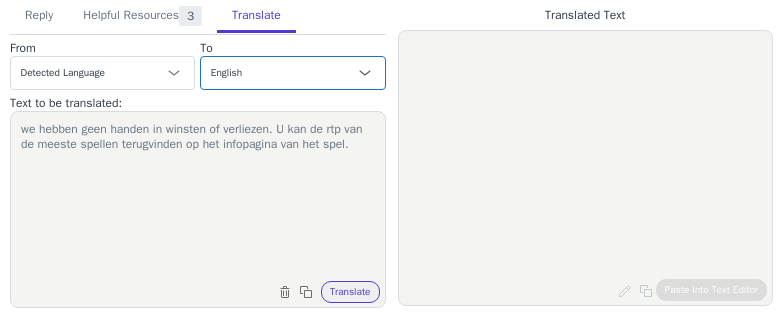 type on "we hebben geen handen in winsten of verliezen. U kan de rtp van de meeste spellen terugvinden op het infopagina van het spel." 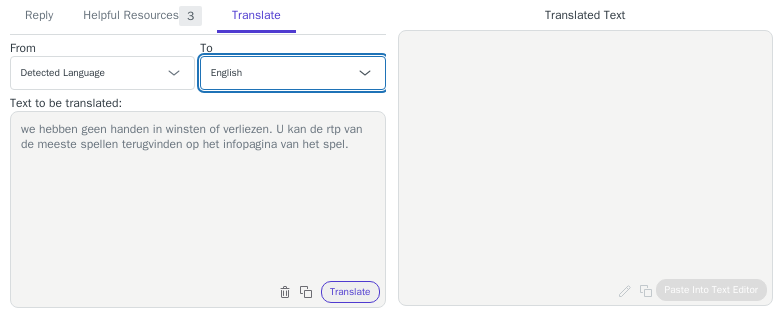 click on "Czech English Danish Dutch - Nederlands French - français French (Canada) German Italian Japanese Korean Norwegian Polish Portuguese Portuguese (Brazil) Slovak Spanish Swedish English (Belgium) French (Belgium) - français (Belgique) Dutch (Belgium) - Nederlands (België)" at bounding box center (292, 73) 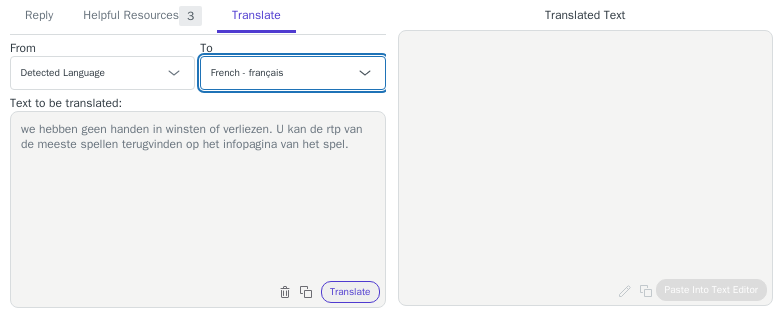 click on "Czech English Danish Dutch - Nederlands French - français French (Canada) German Italian Japanese Korean Norwegian Polish Portuguese Portuguese (Brazil) Slovak Spanish Swedish English (Belgium) French (Belgium) - français (Belgique) Dutch (Belgium) - Nederlands (België)" at bounding box center (292, 73) 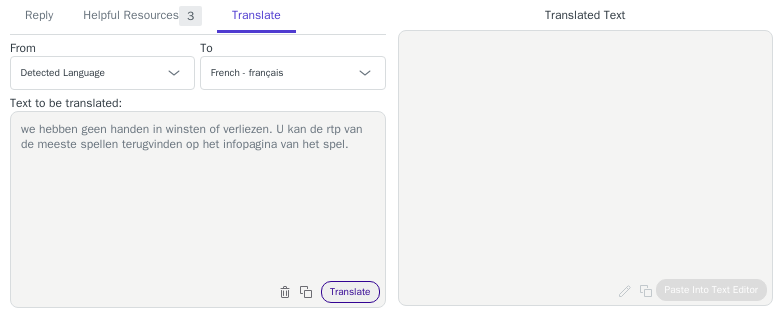 click on "Translate" at bounding box center [350, 292] 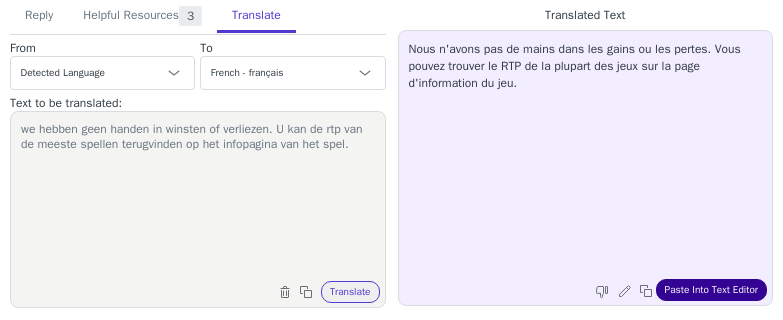 click on "Paste Into Text Editor" at bounding box center (711, 290) 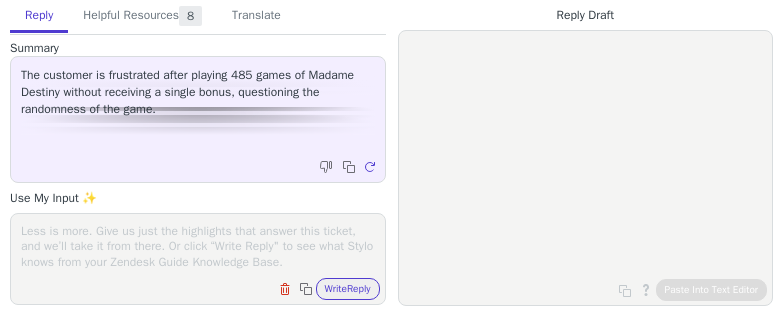 scroll, scrollTop: 0, scrollLeft: 0, axis: both 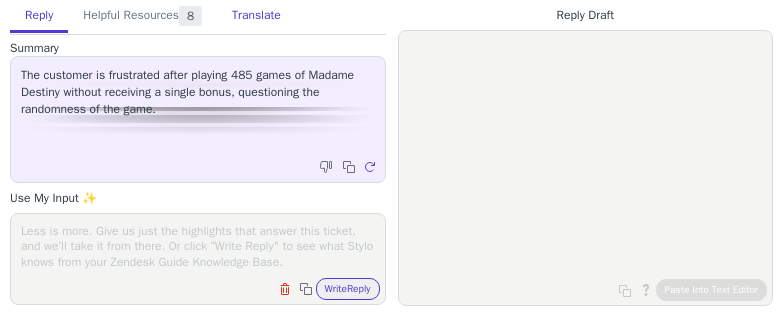click on "Translate" at bounding box center [256, 16] 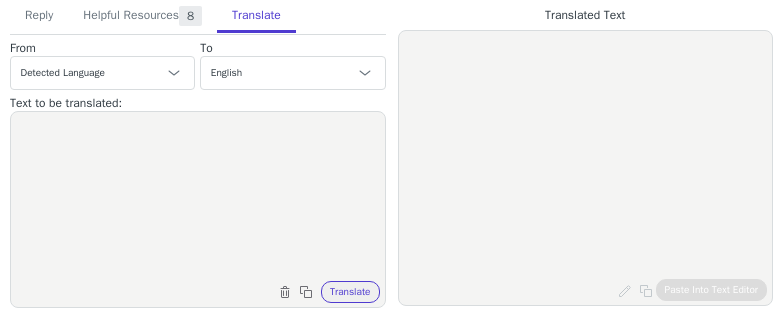 drag, startPoint x: 263, startPoint y: 103, endPoint x: 271, endPoint y: 158, distance: 55.578773 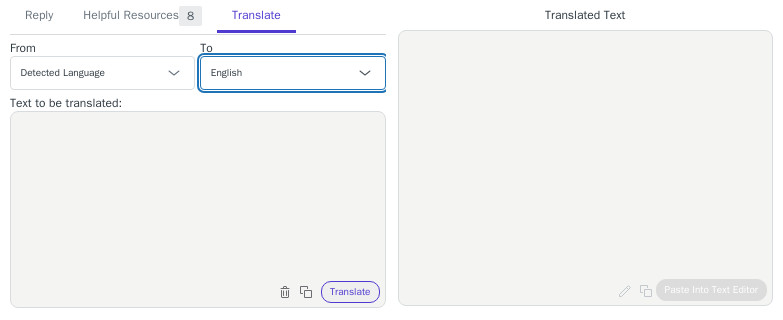 click on "Czech English Danish Dutch - Nederlands French - français French (Canada) German Italian Japanese Korean Norwegian Polish Portuguese Portuguese (Brazil) Slovak Spanish Swedish English (Belgium) French (Belgium) - français (Belgique) Dutch (Belgium) - Nederlands (België)" at bounding box center [292, 73] 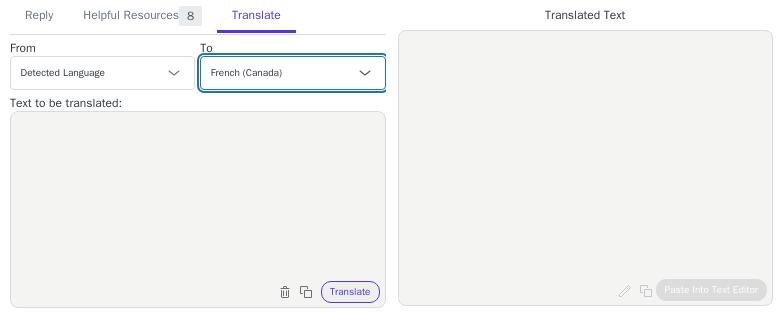 click on "Czech English Danish Dutch - Nederlands French - français French (Canada) German Italian Japanese Korean Norwegian Polish Portuguese Portuguese (Brazil) Slovak Spanish Swedish English (Belgium) French (Belgium) - français (Belgique) Dutch (Belgium) - Nederlands (België)" at bounding box center (292, 73) 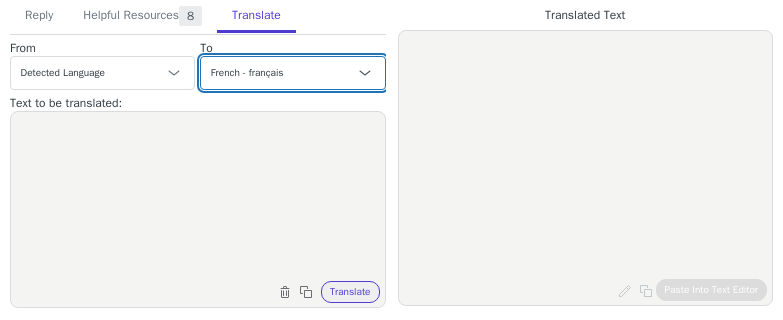 click on "Czech English Danish Dutch - Nederlands French - français French (Canada) German Italian Japanese Korean Norwegian Polish Portuguese Portuguese (Brazil) Slovak Spanish Swedish English (Belgium) French (Belgium) - français (Belgique) Dutch (Belgium) - Nederlands (België)" at bounding box center [292, 73] 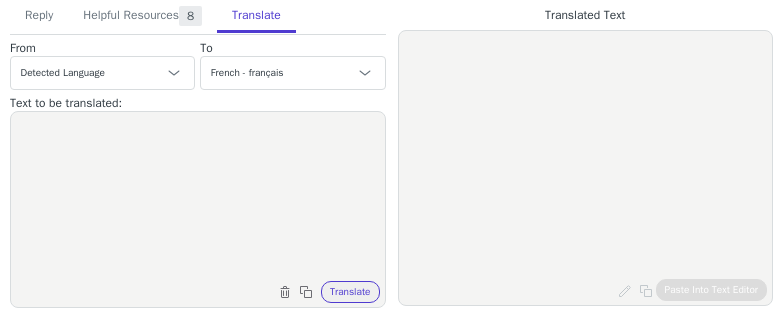 click at bounding box center (198, 197) 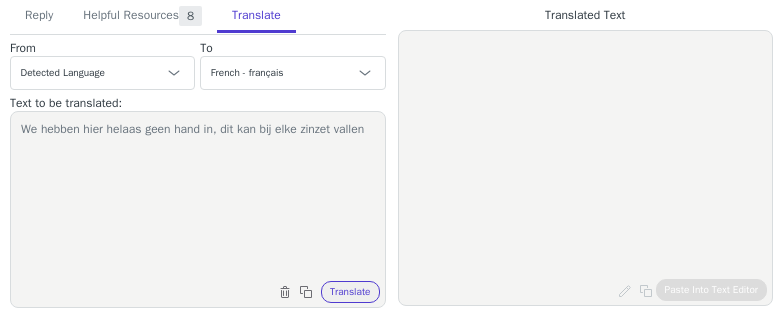 click on "We hebben hier helaas geen hand in, dit kan bij elke zinzet vallen" at bounding box center [198, 197] 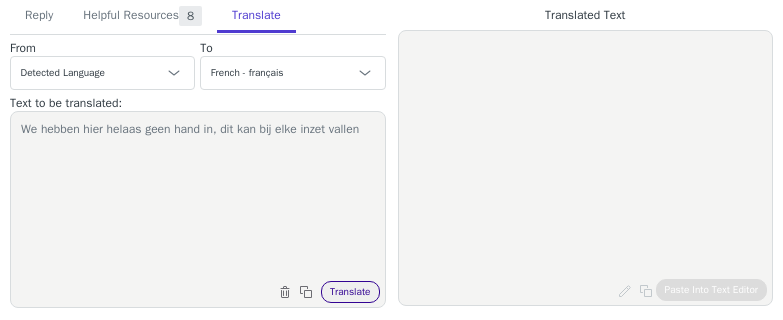 type on "We hebben hier helaas geen hand in, dit kan bij elke inzet vallen" 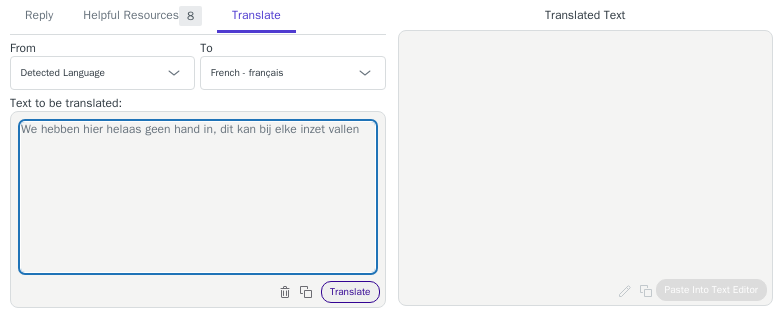 click on "Translate" at bounding box center [350, 292] 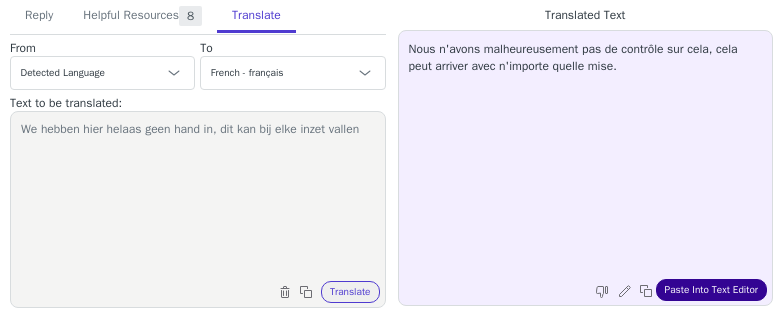 click on "Paste Into Text Editor" at bounding box center (711, 290) 